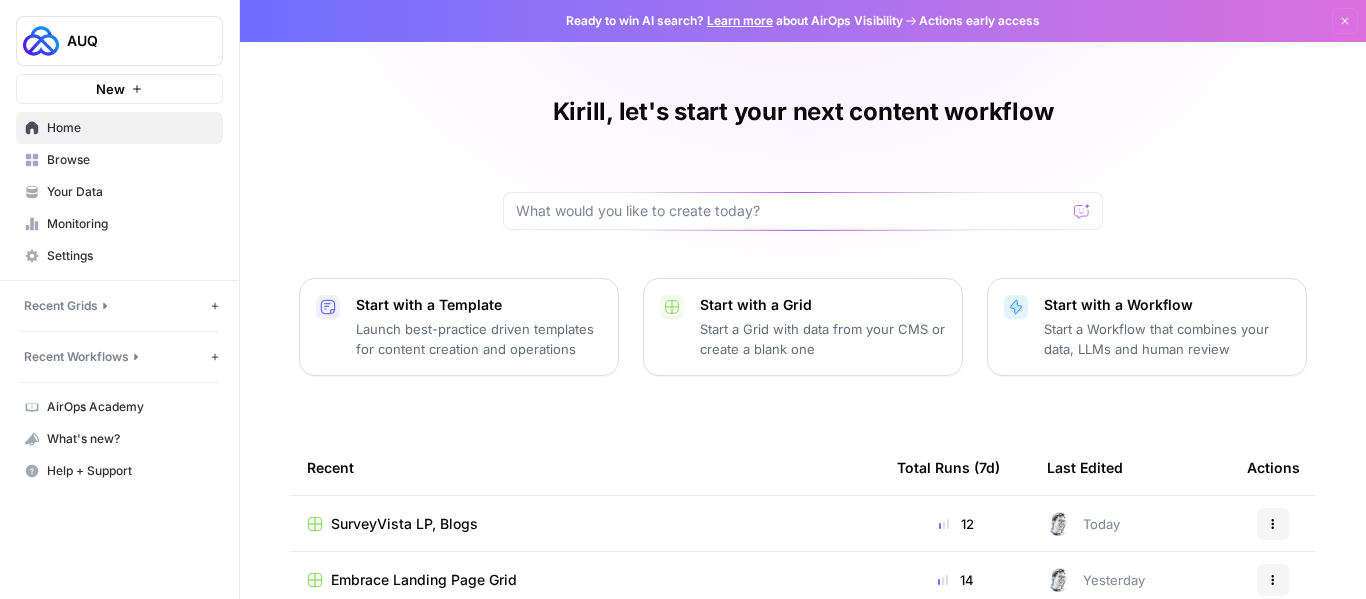 scroll, scrollTop: 0, scrollLeft: 0, axis: both 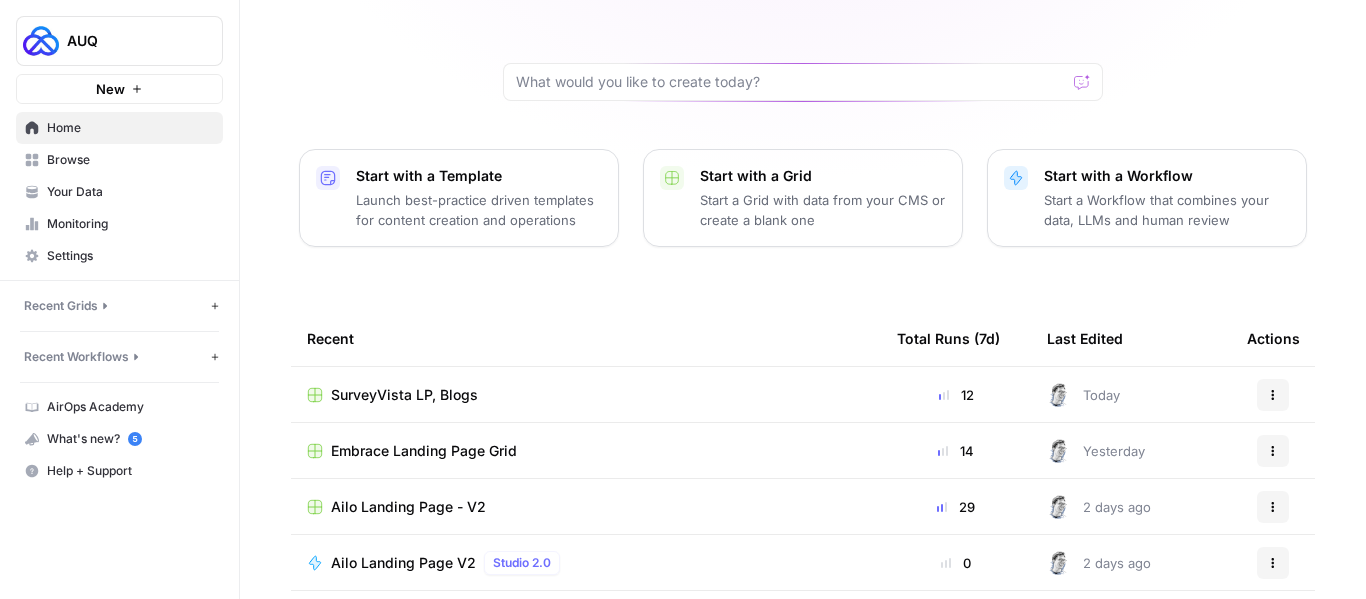 click on "SurveyVista LP, Blogs" at bounding box center (404, 395) 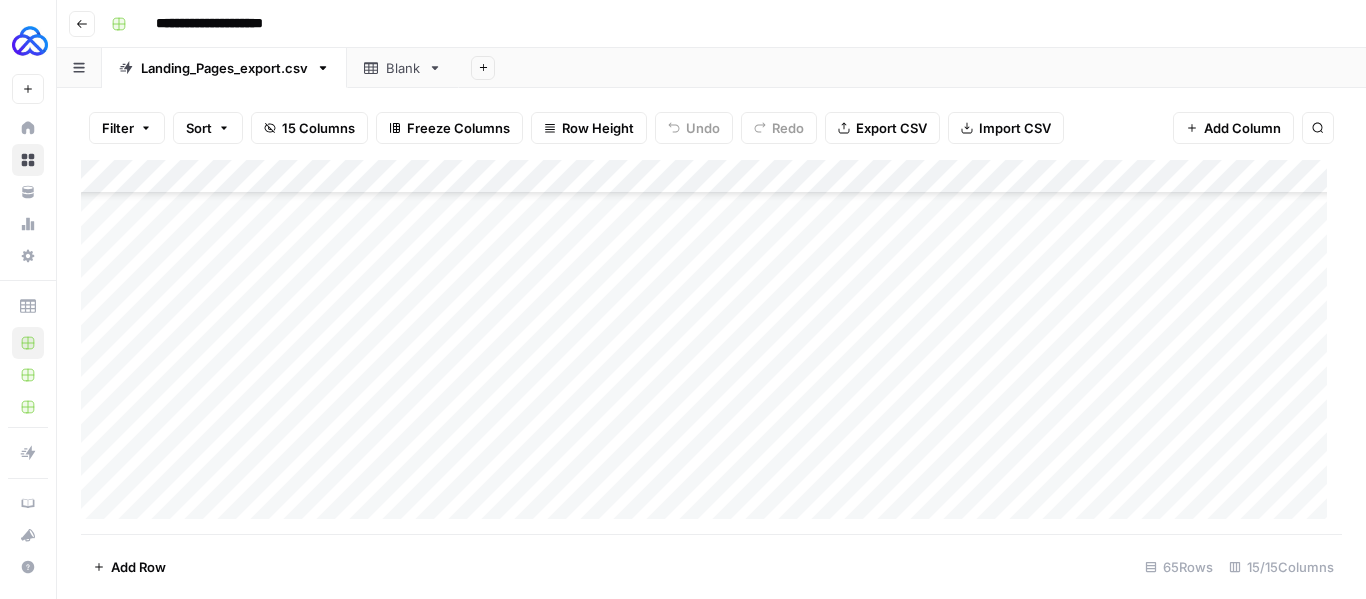 scroll, scrollTop: 1917, scrollLeft: 0, axis: vertical 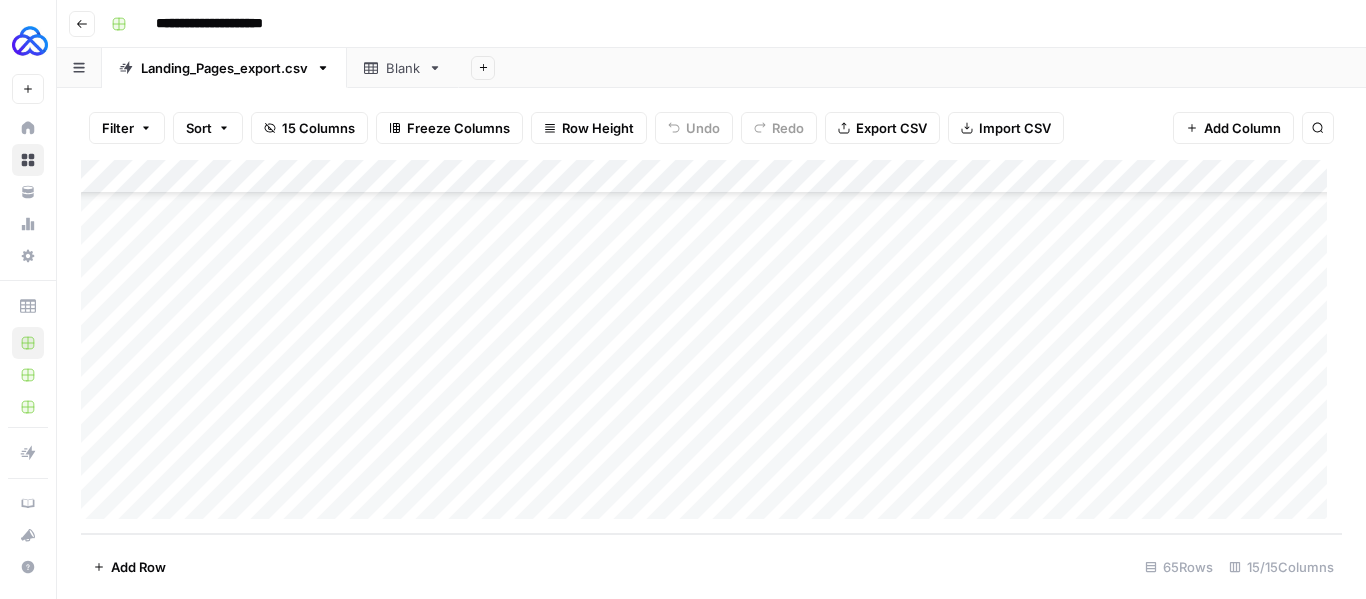 click on "Add Column" at bounding box center (711, 347) 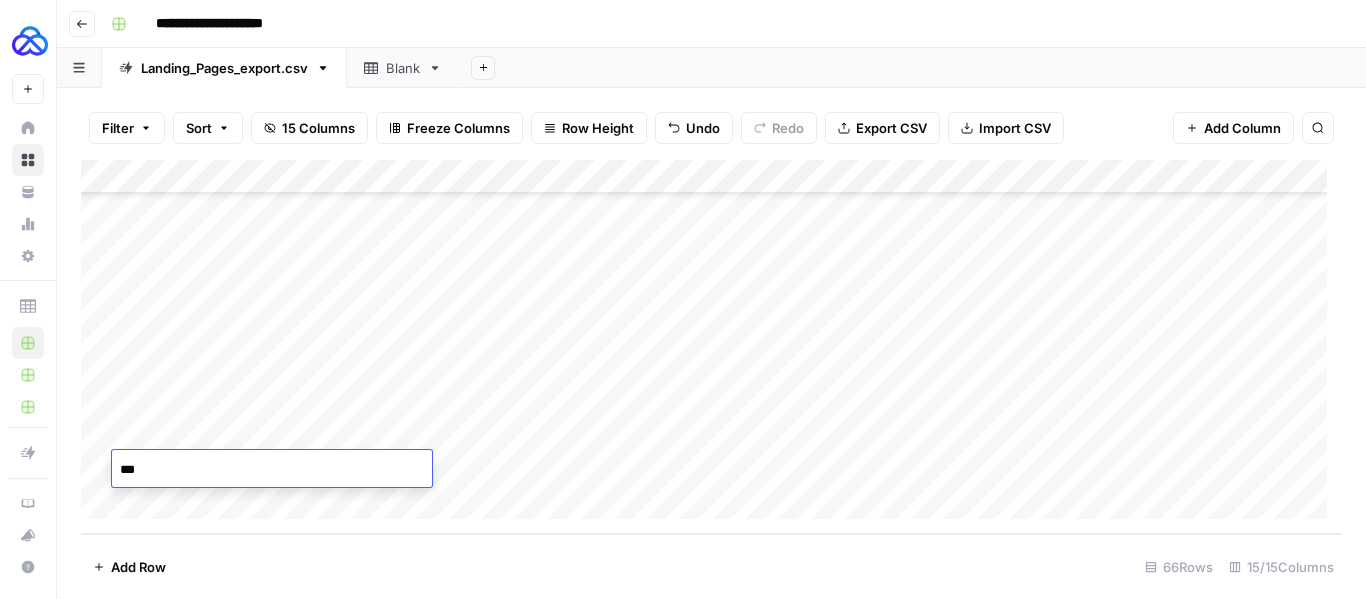 type on "****" 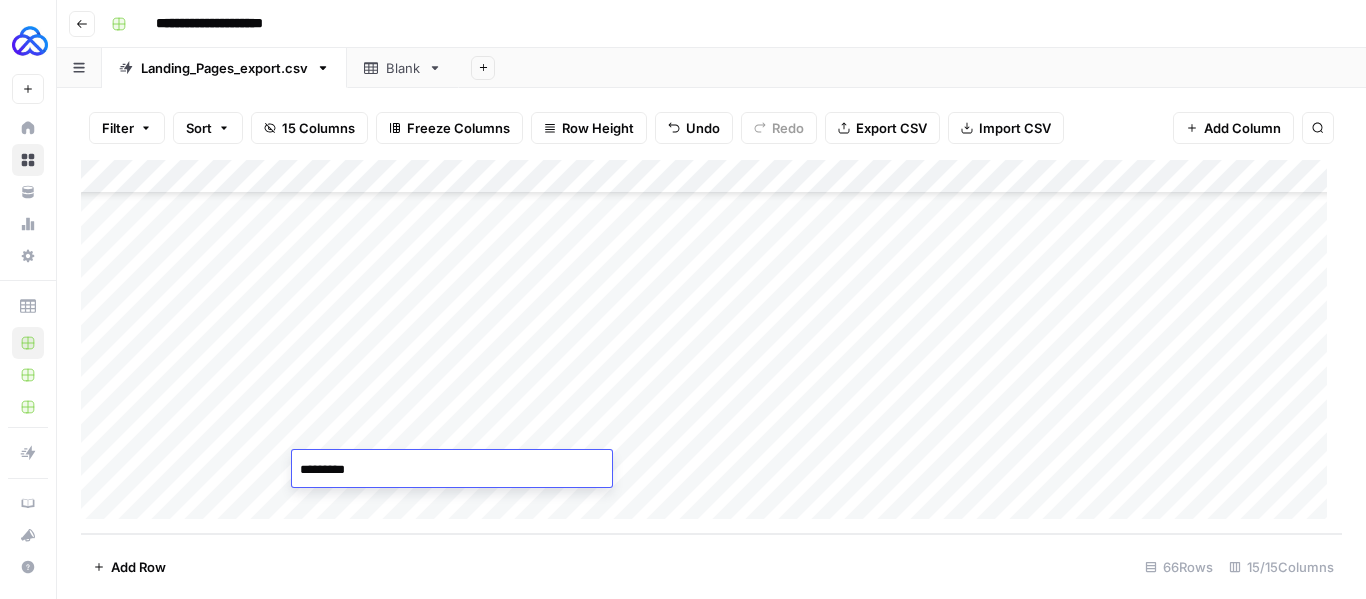 type on "**********" 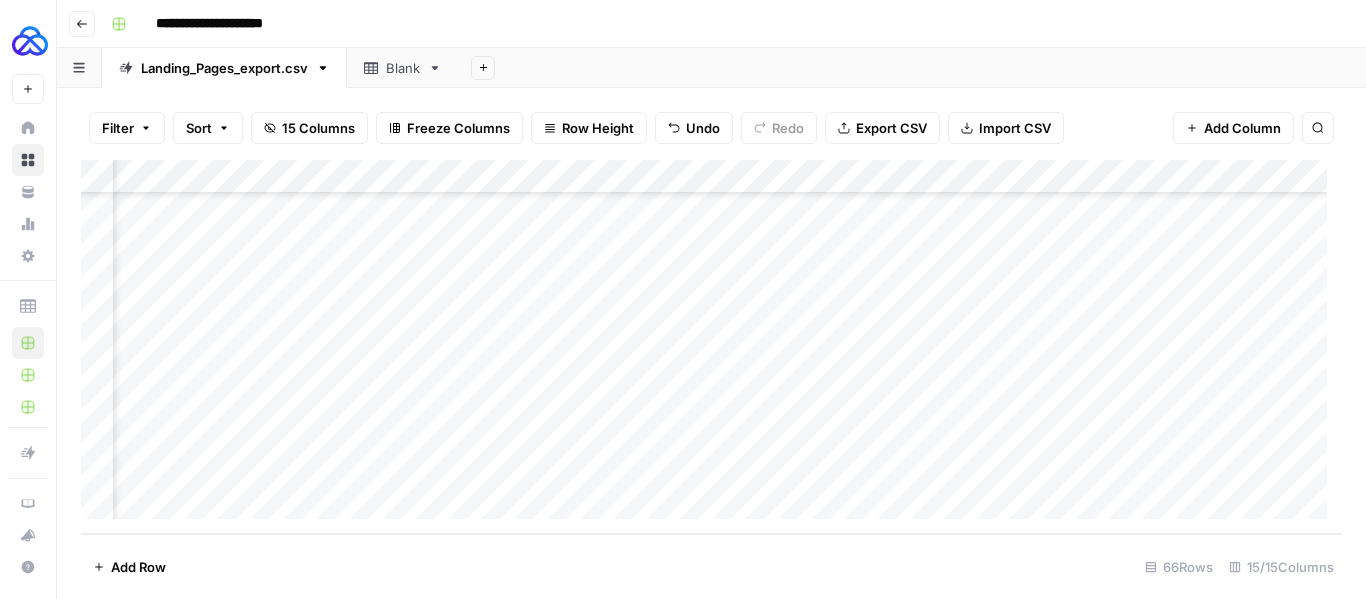 scroll, scrollTop: 1951, scrollLeft: 1478, axis: both 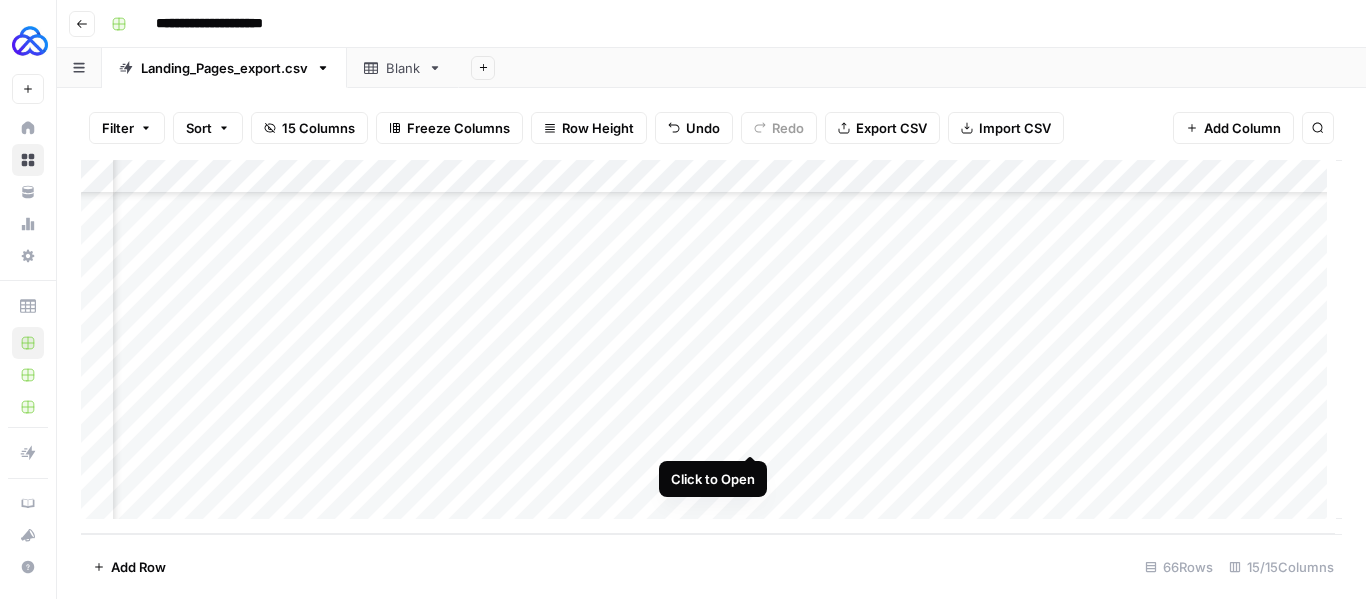 click on "Add Column" at bounding box center (711, 347) 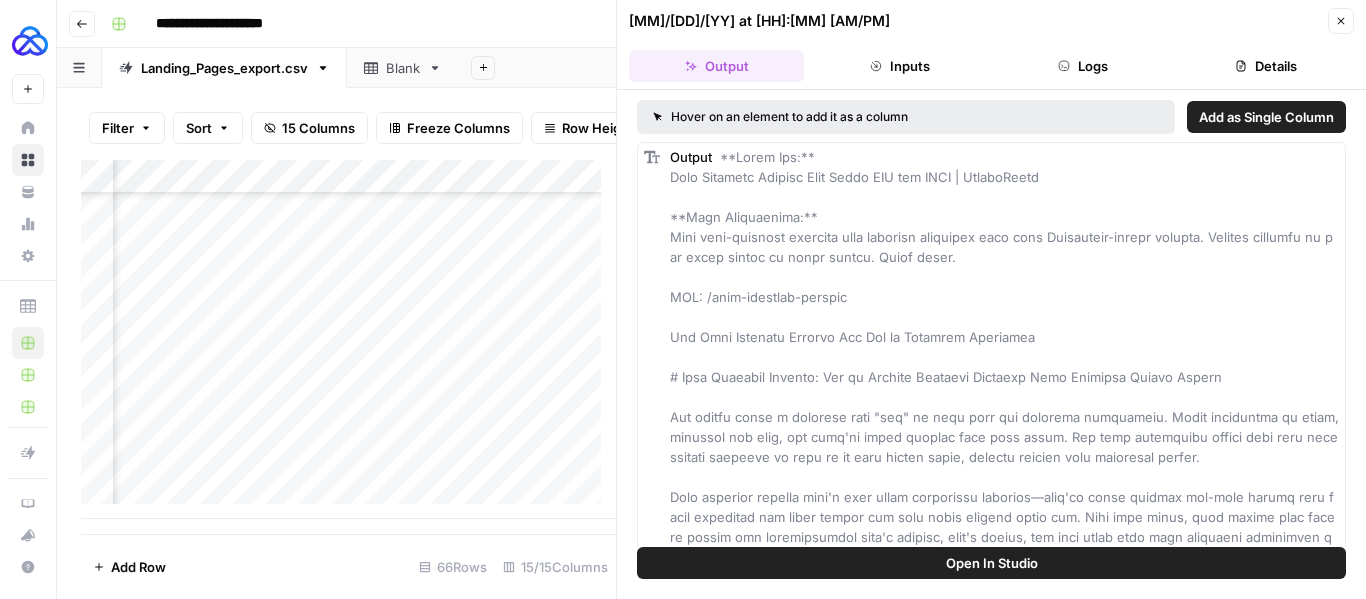 click on "Logs" at bounding box center (1083, 66) 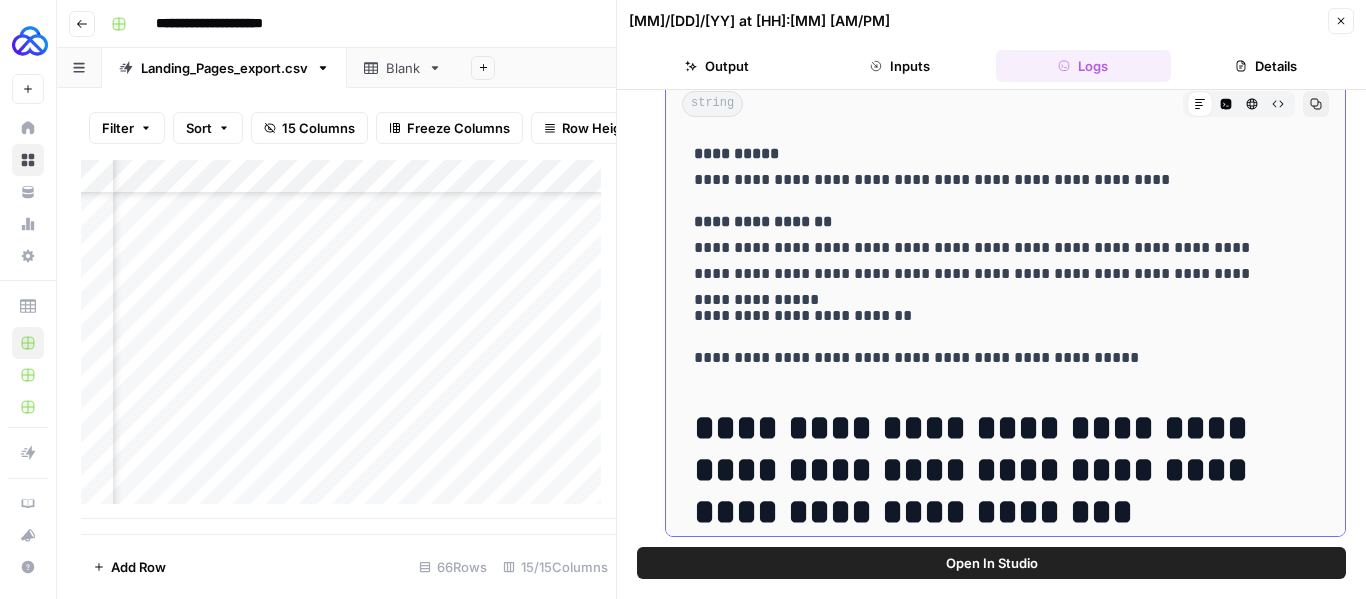 scroll, scrollTop: 456, scrollLeft: 0, axis: vertical 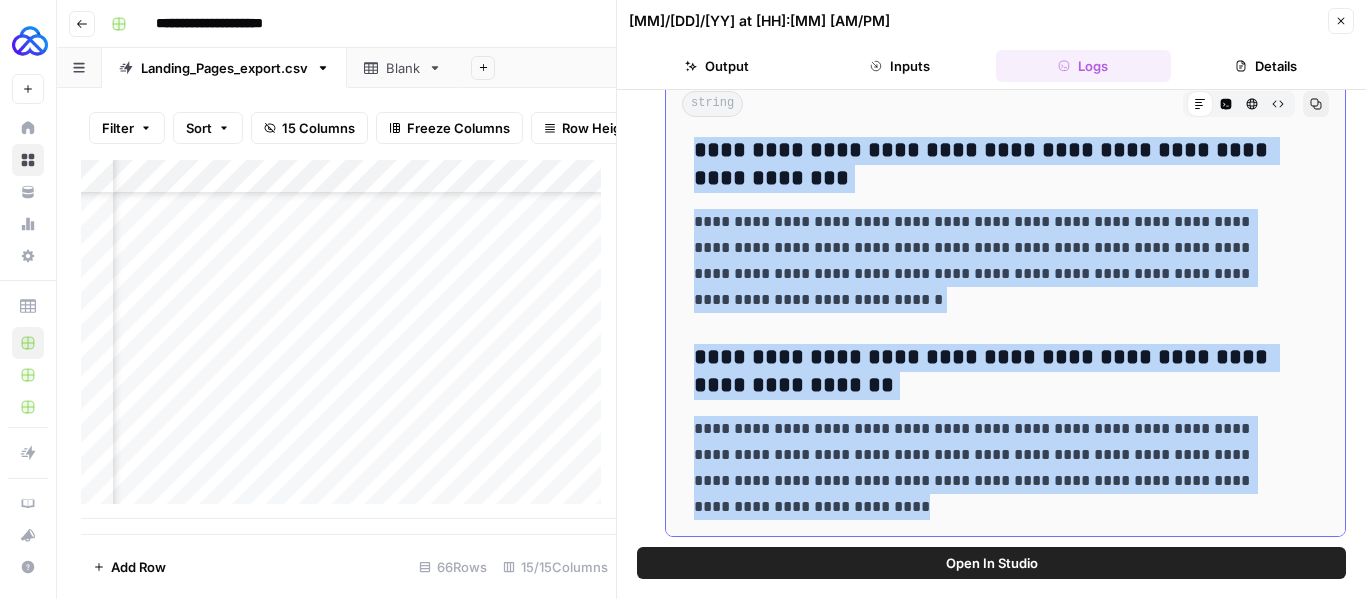 drag, startPoint x: 691, startPoint y: 215, endPoint x: 880, endPoint y: 536, distance: 372.50772 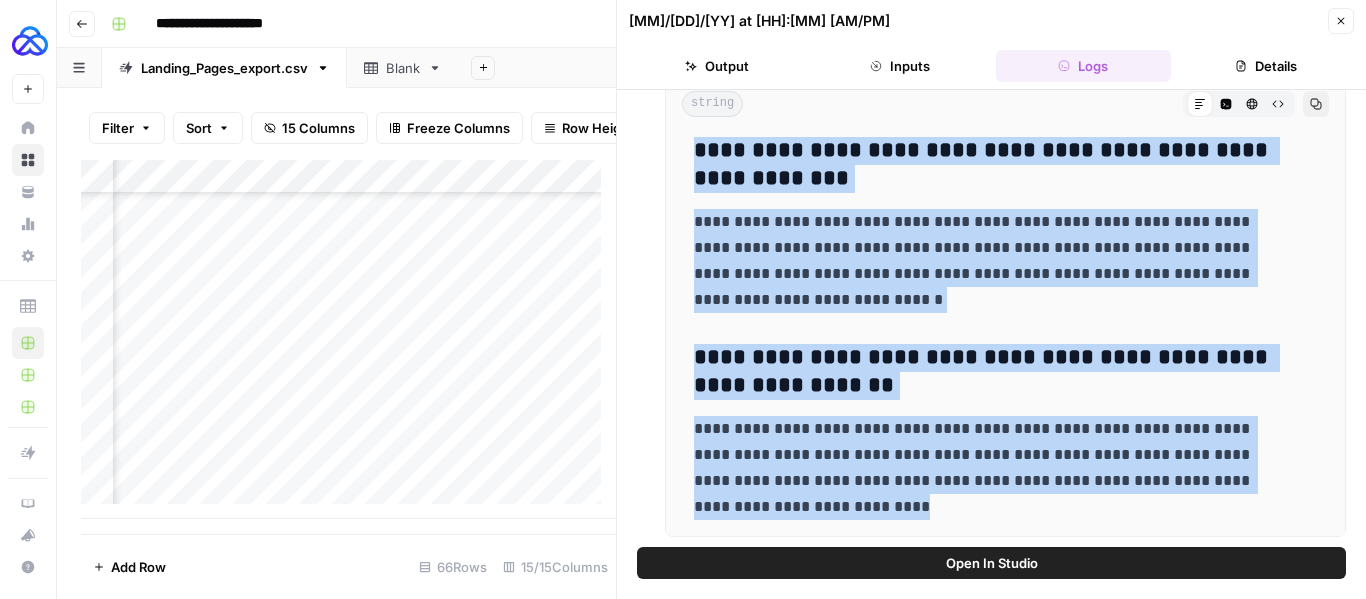 click 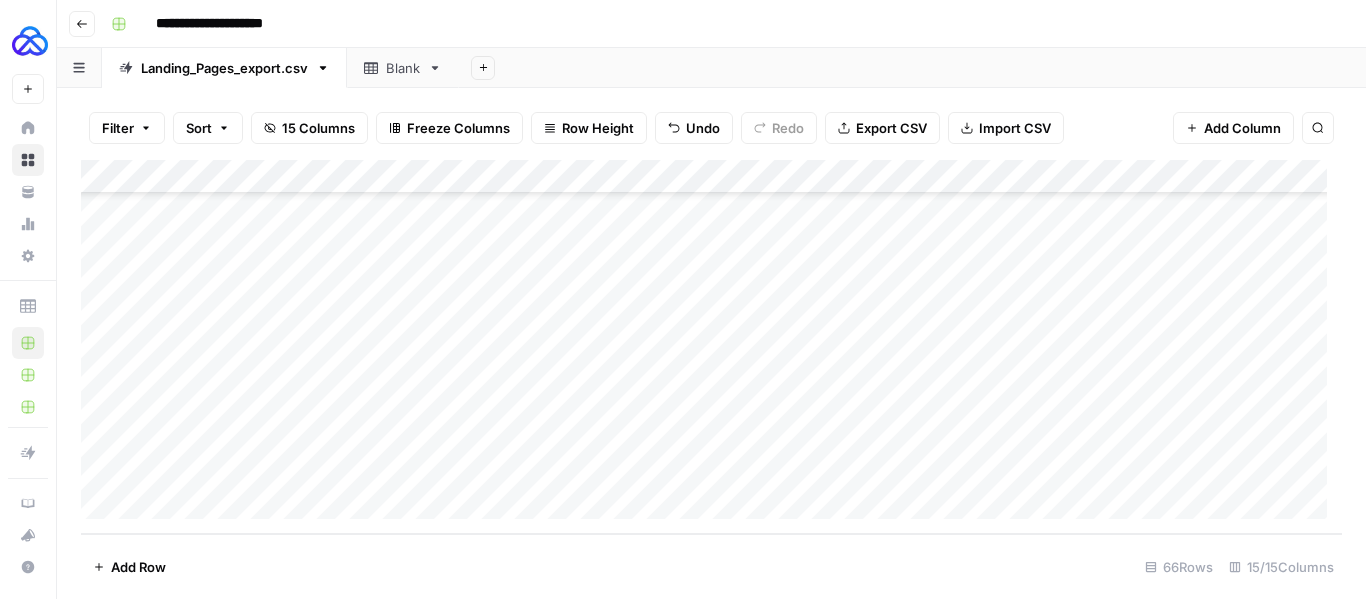 scroll, scrollTop: 1951, scrollLeft: 0, axis: vertical 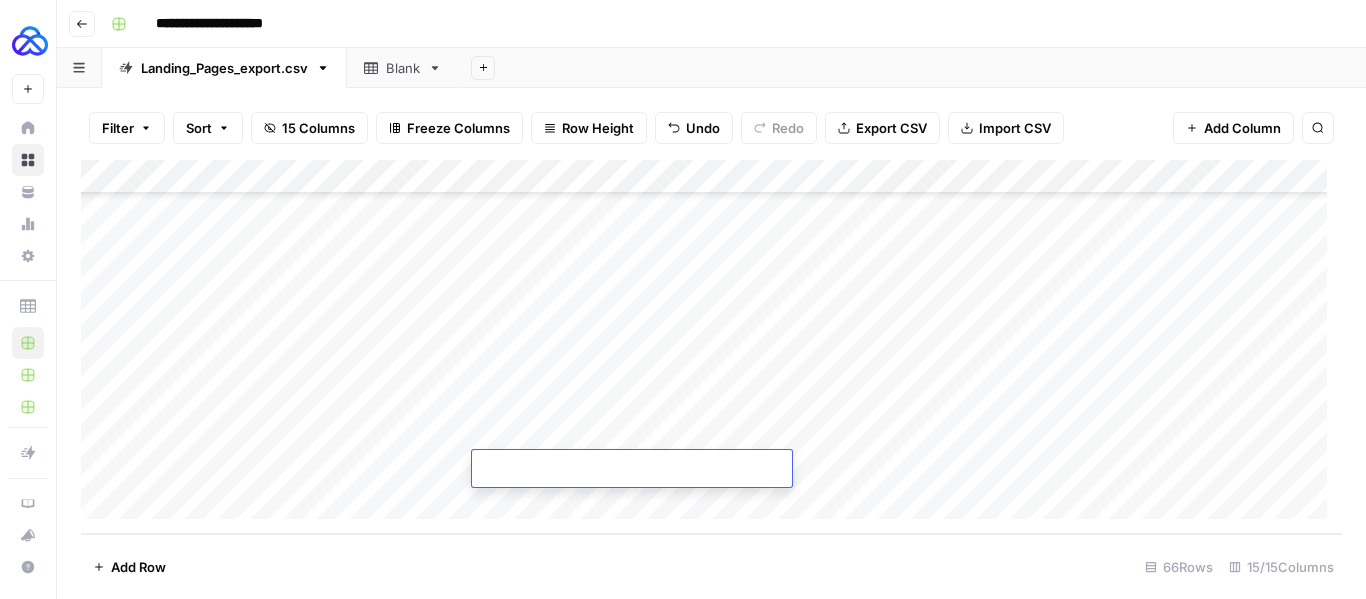 type on "**********" 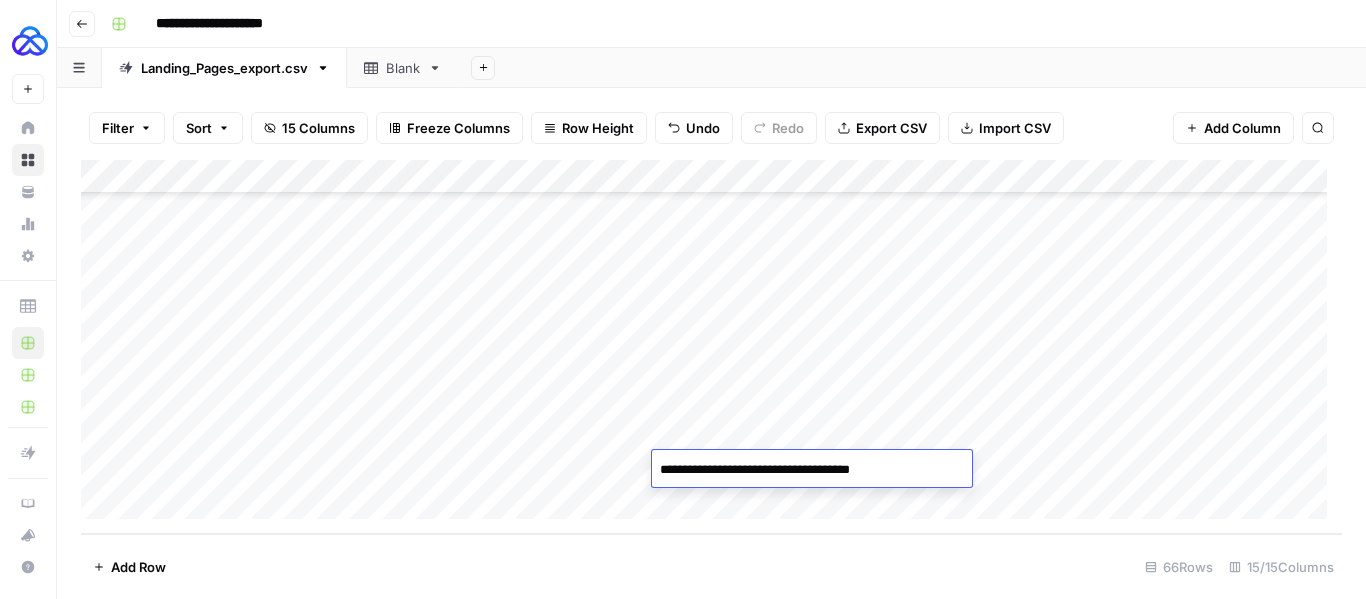 type on "**********" 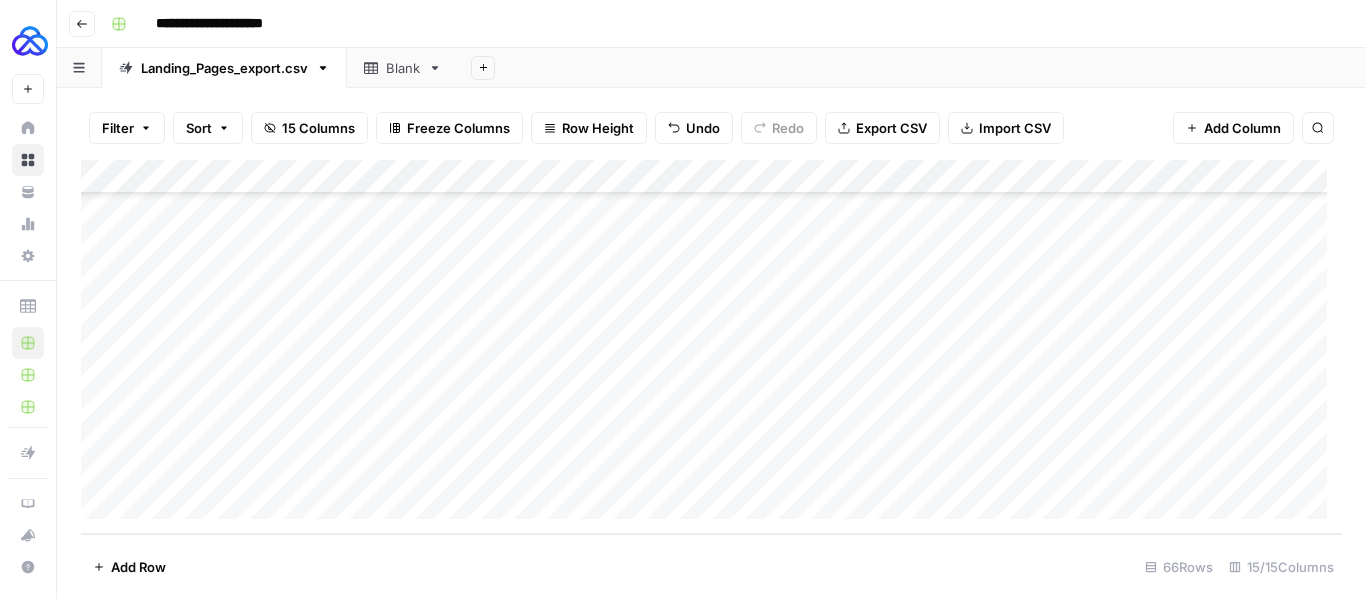 click on "Add Column" at bounding box center [711, 347] 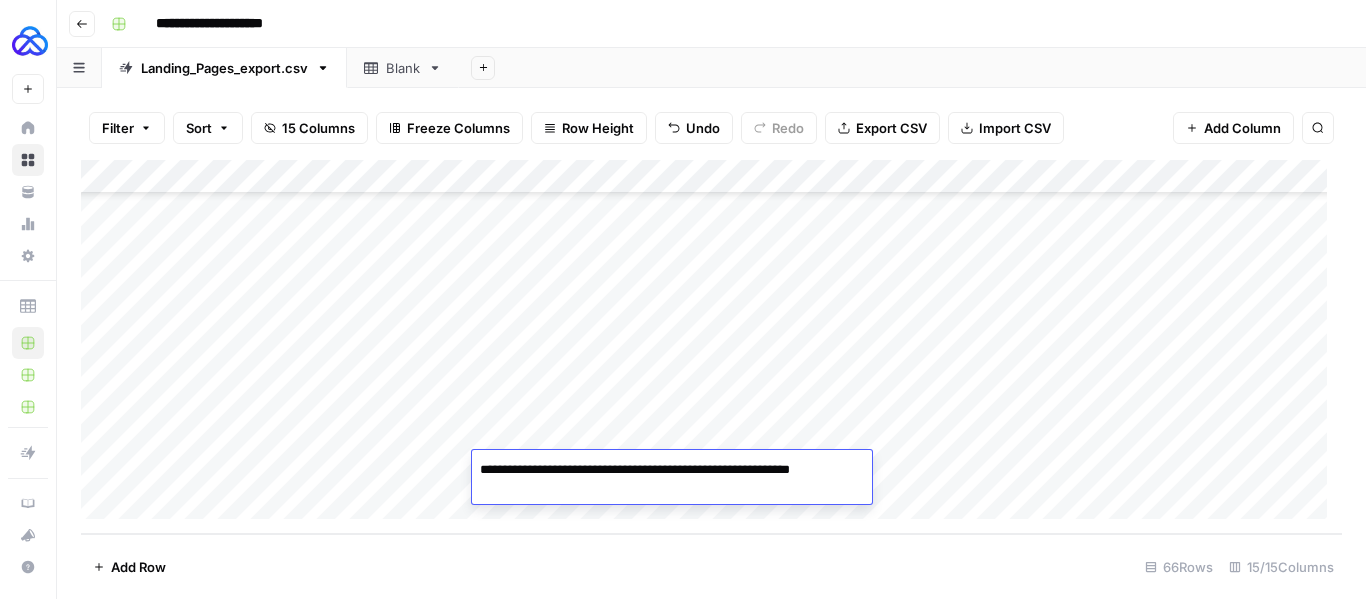 click on "Add Column" at bounding box center (711, 347) 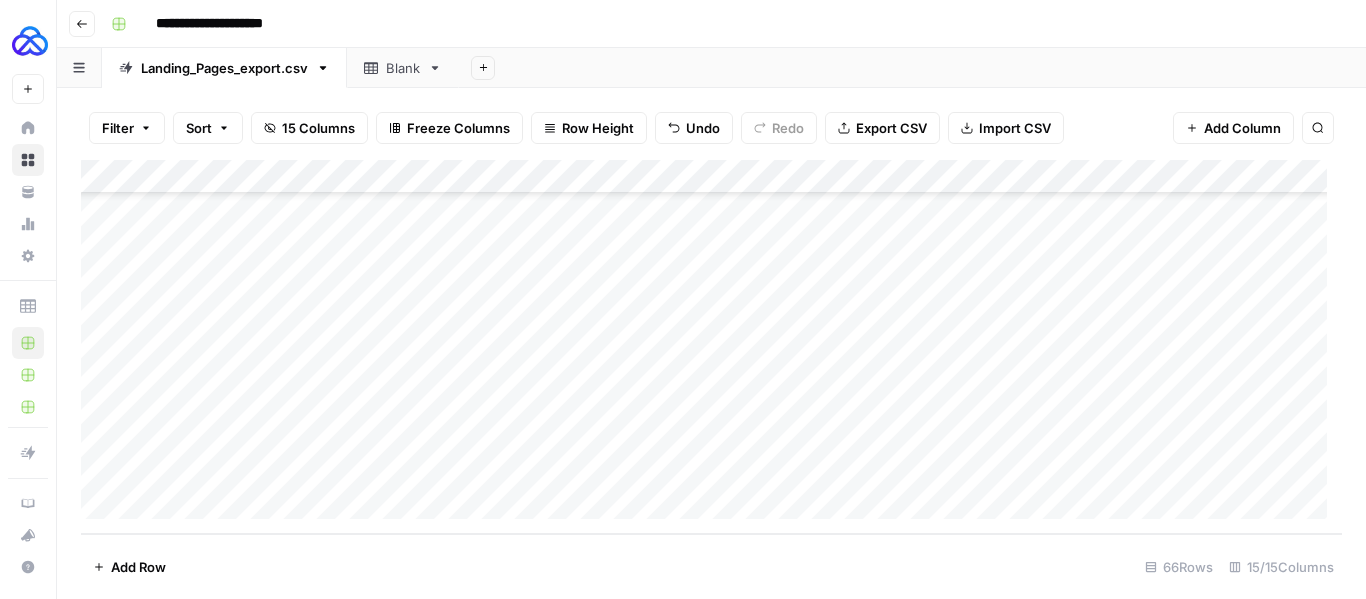 click on "Add Column" at bounding box center (711, 347) 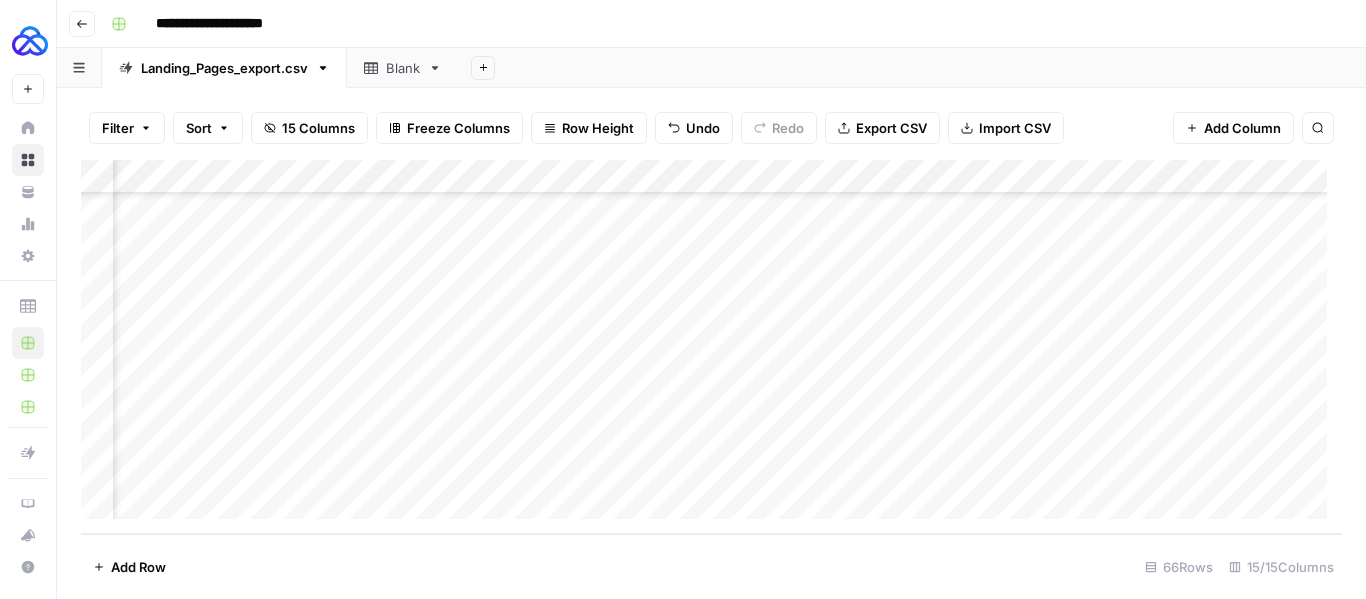 scroll, scrollTop: 1951, scrollLeft: 381, axis: both 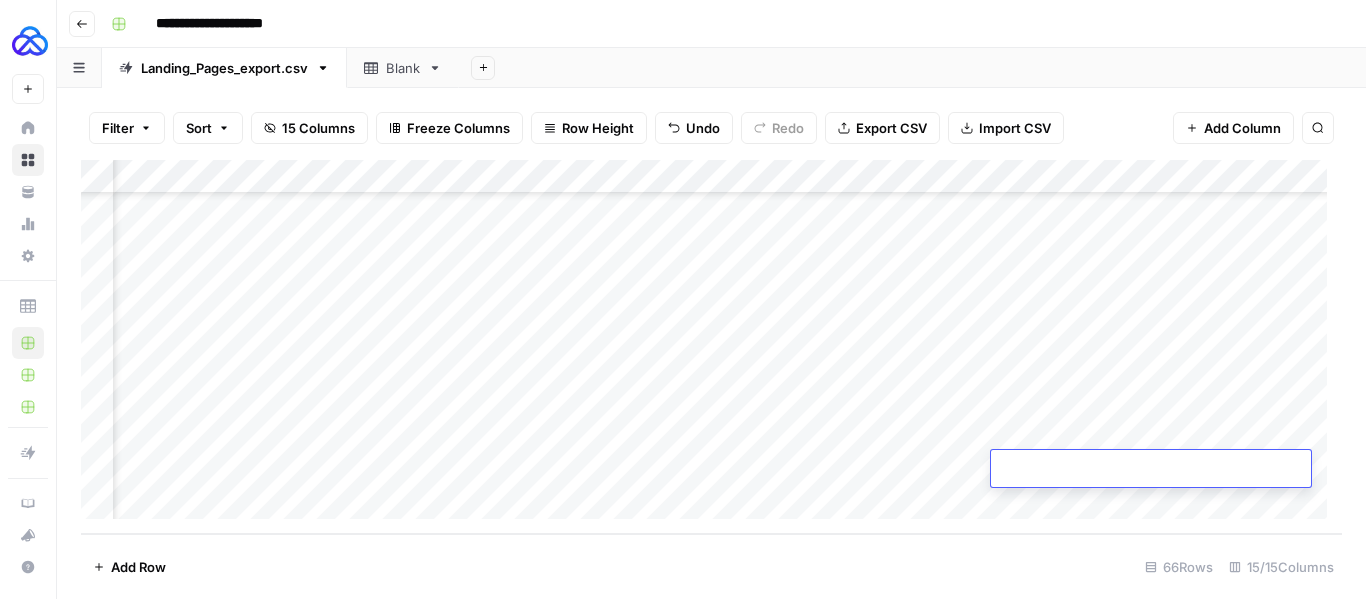 type on "**********" 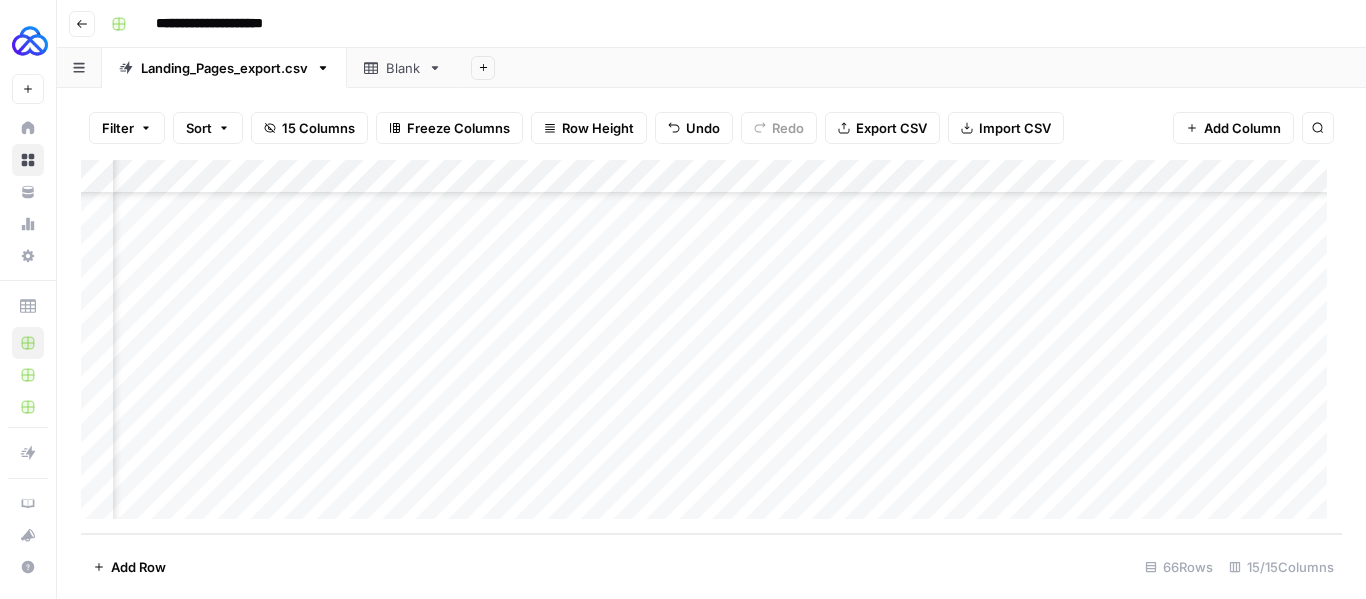 click on "Add Column" at bounding box center [711, 347] 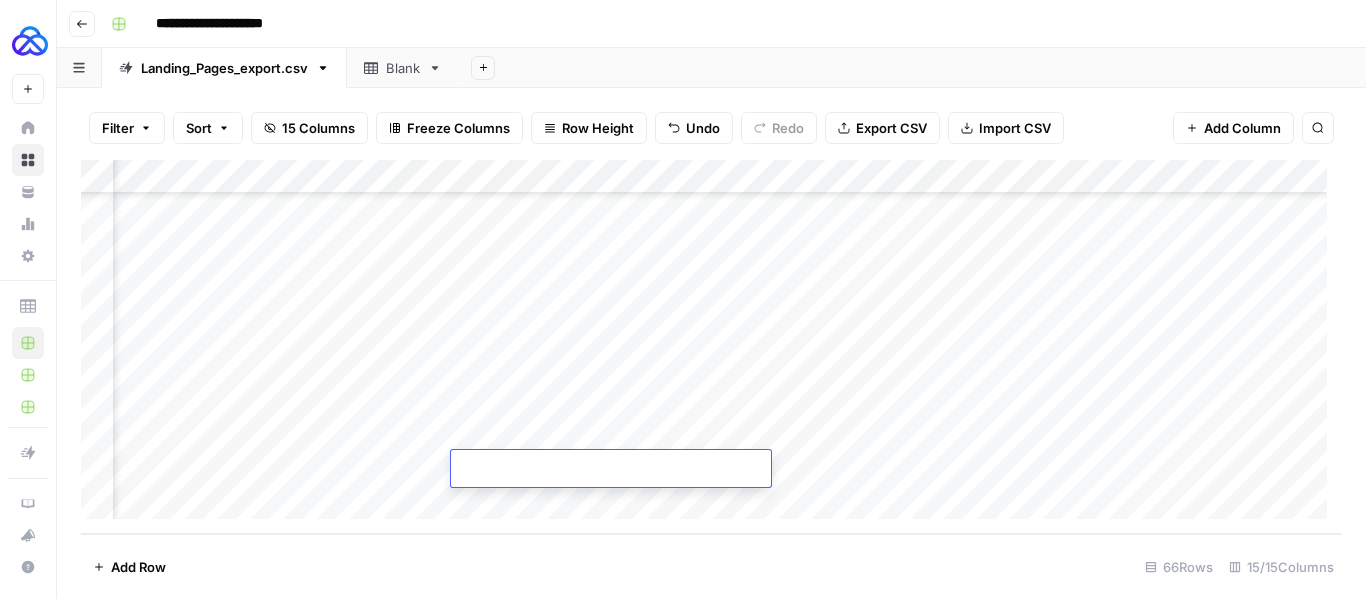 click at bounding box center (611, 470) 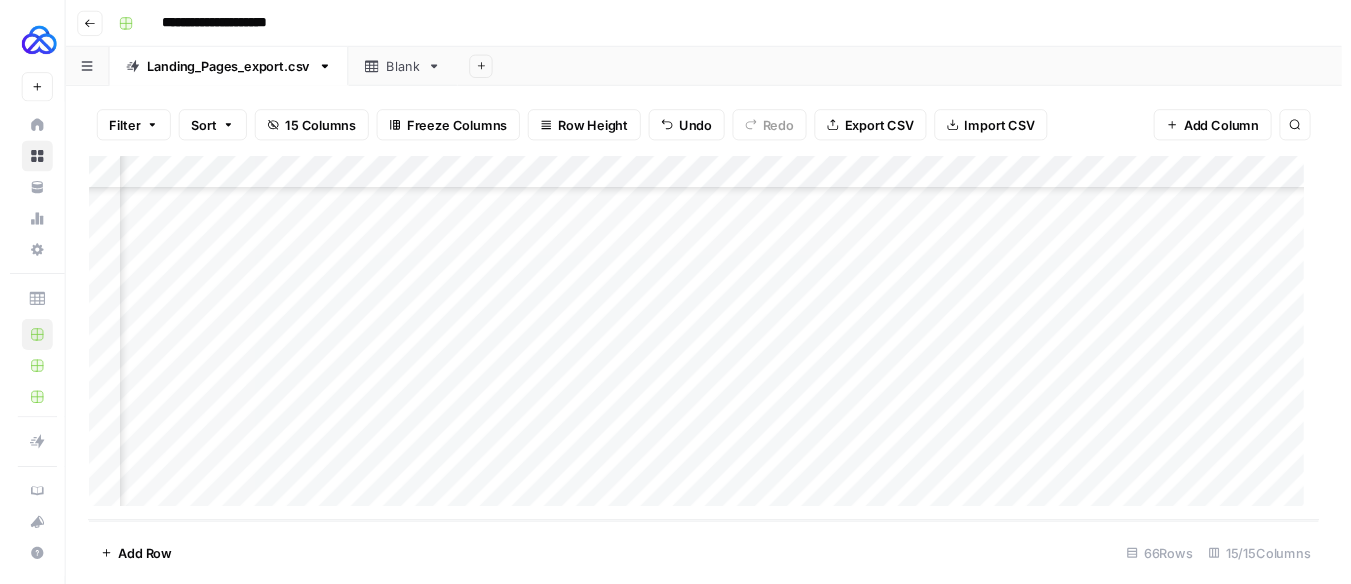 scroll, scrollTop: 1951, scrollLeft: 1598, axis: both 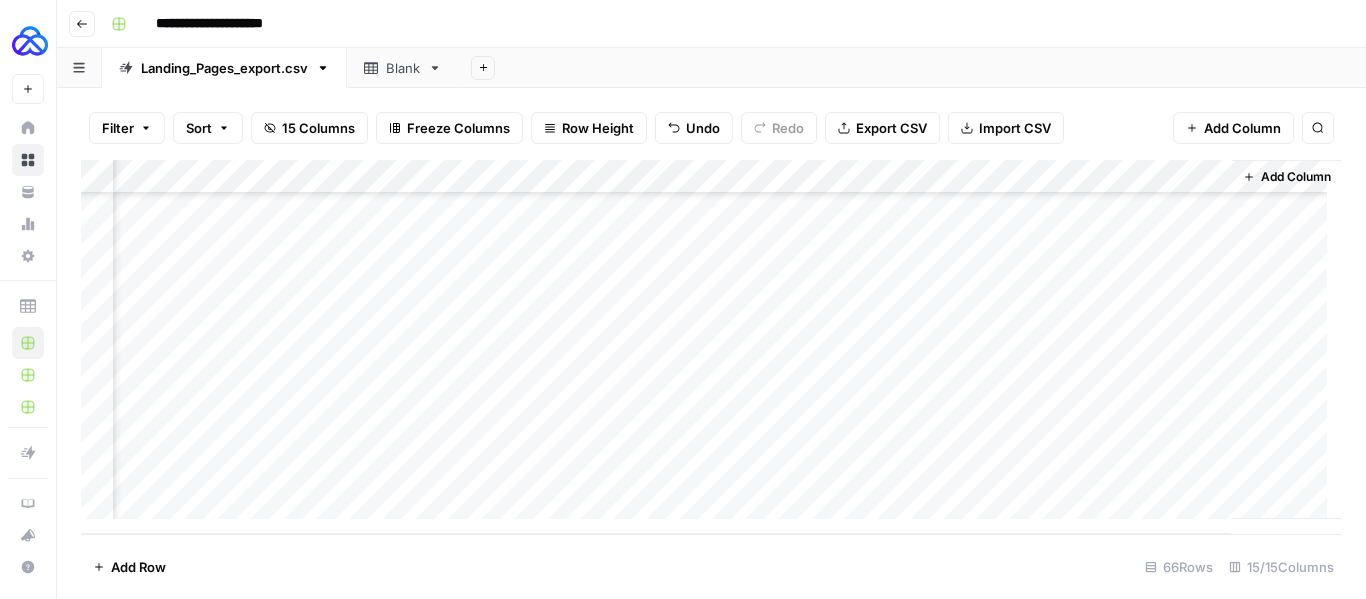 click on "Add Column" at bounding box center [711, 347] 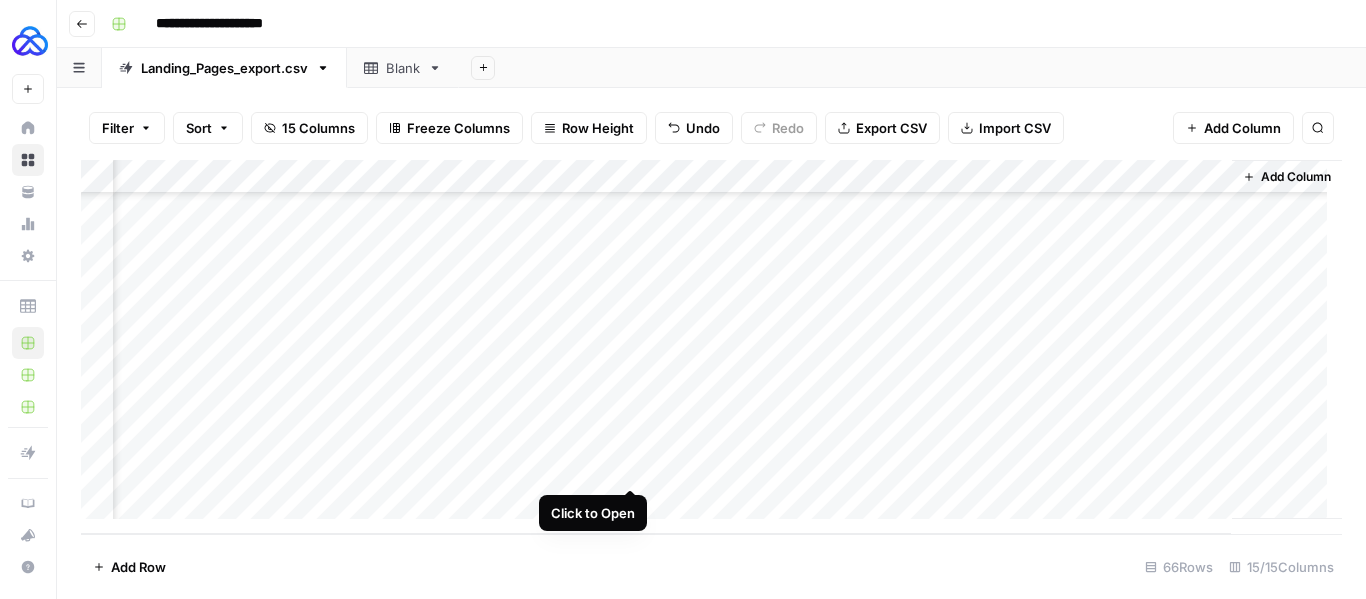 click on "Add Column" at bounding box center (711, 347) 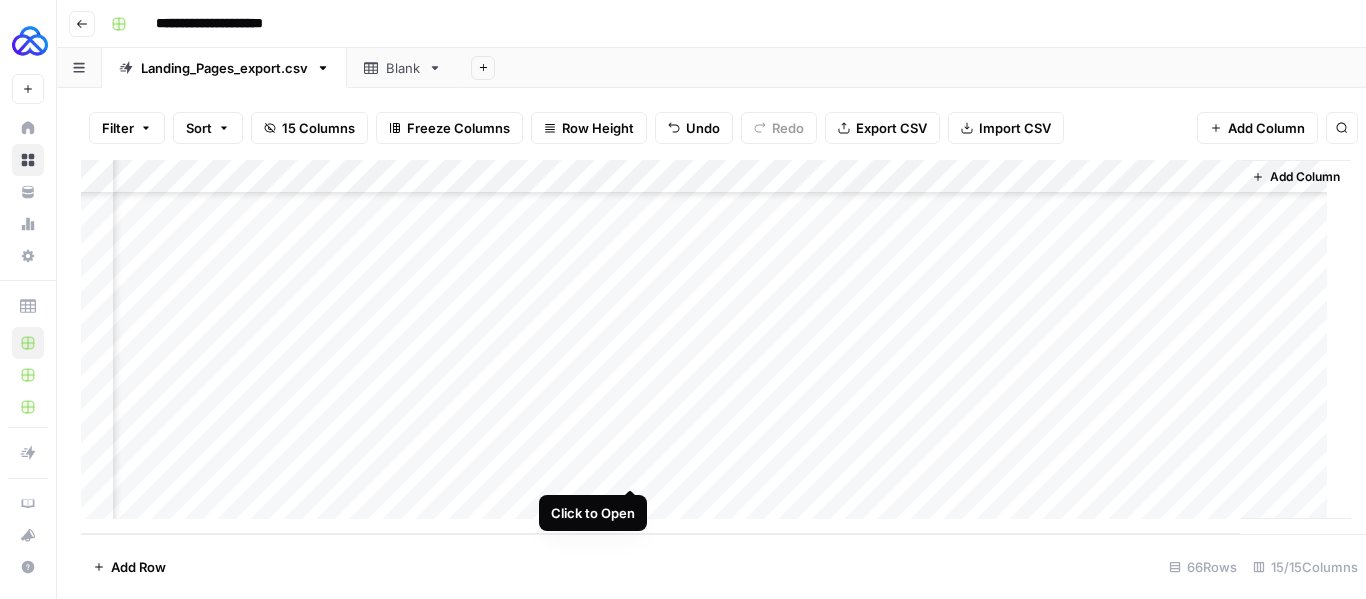scroll, scrollTop: 1951, scrollLeft: 1589, axis: both 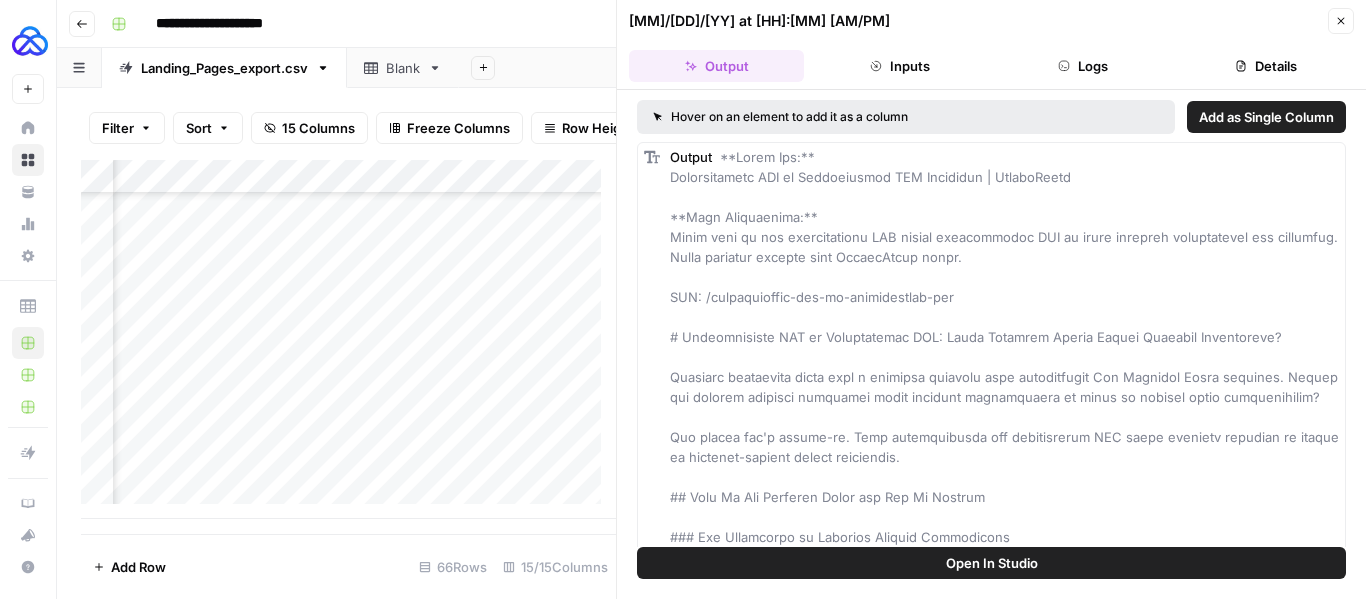 click on "Logs" at bounding box center (1083, 66) 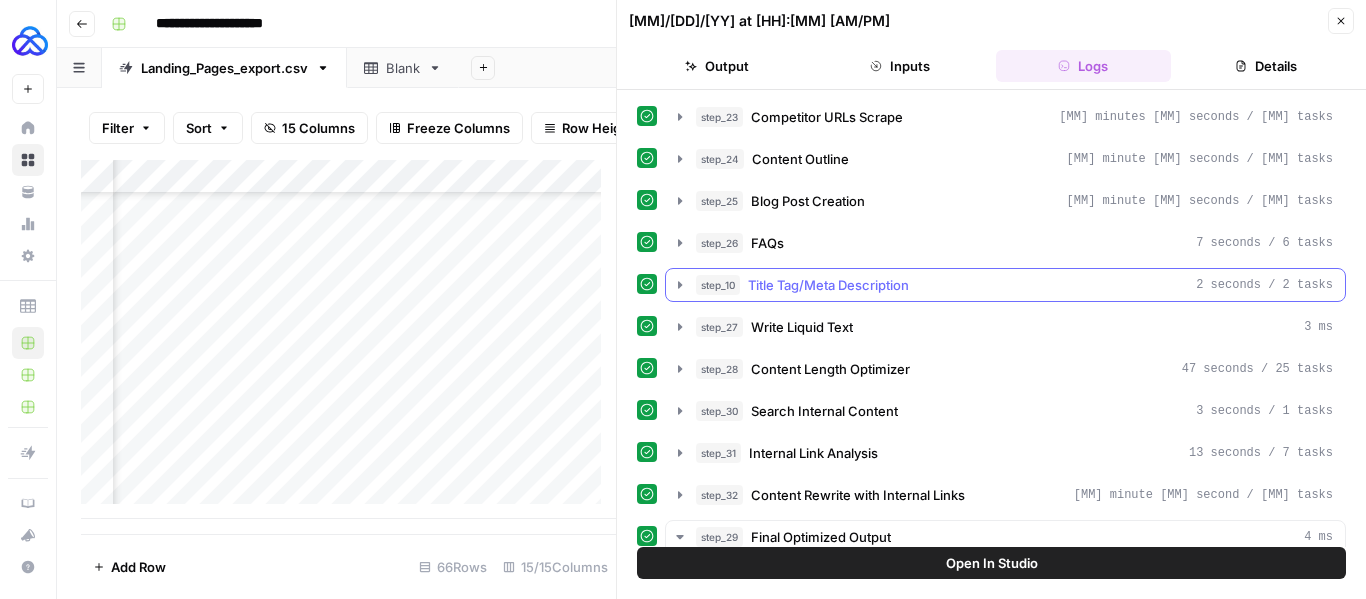 scroll, scrollTop: 518, scrollLeft: 0, axis: vertical 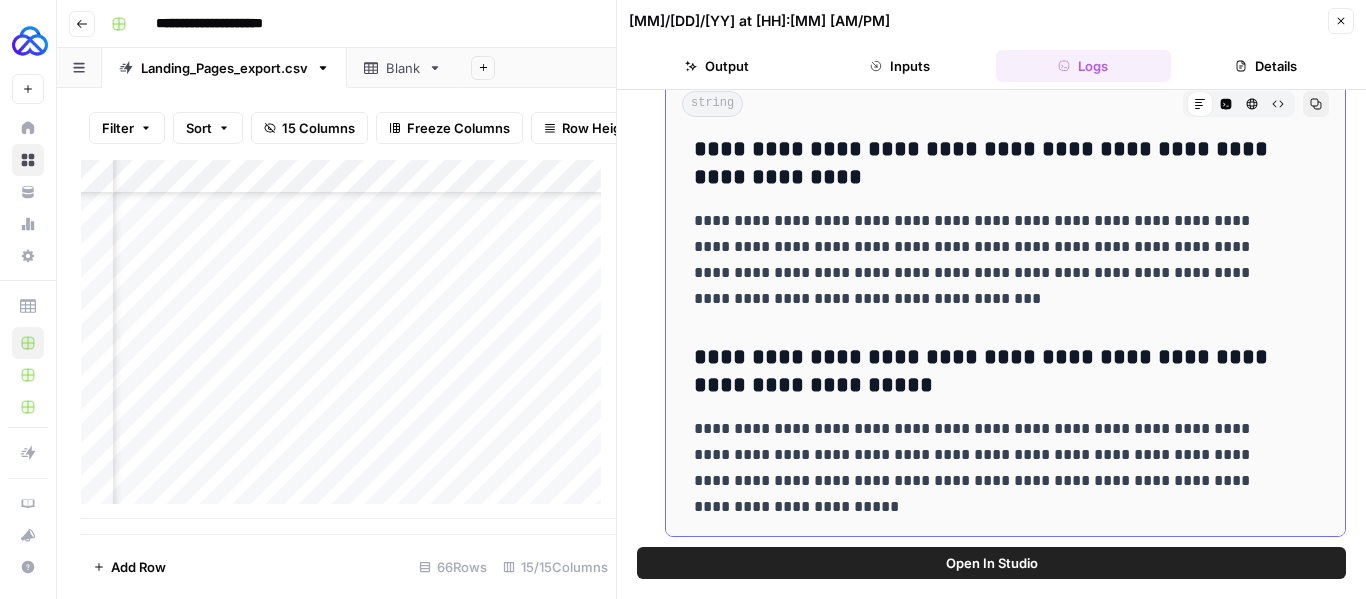 drag, startPoint x: 695, startPoint y: 155, endPoint x: 820, endPoint y: 519, distance: 384.8649 